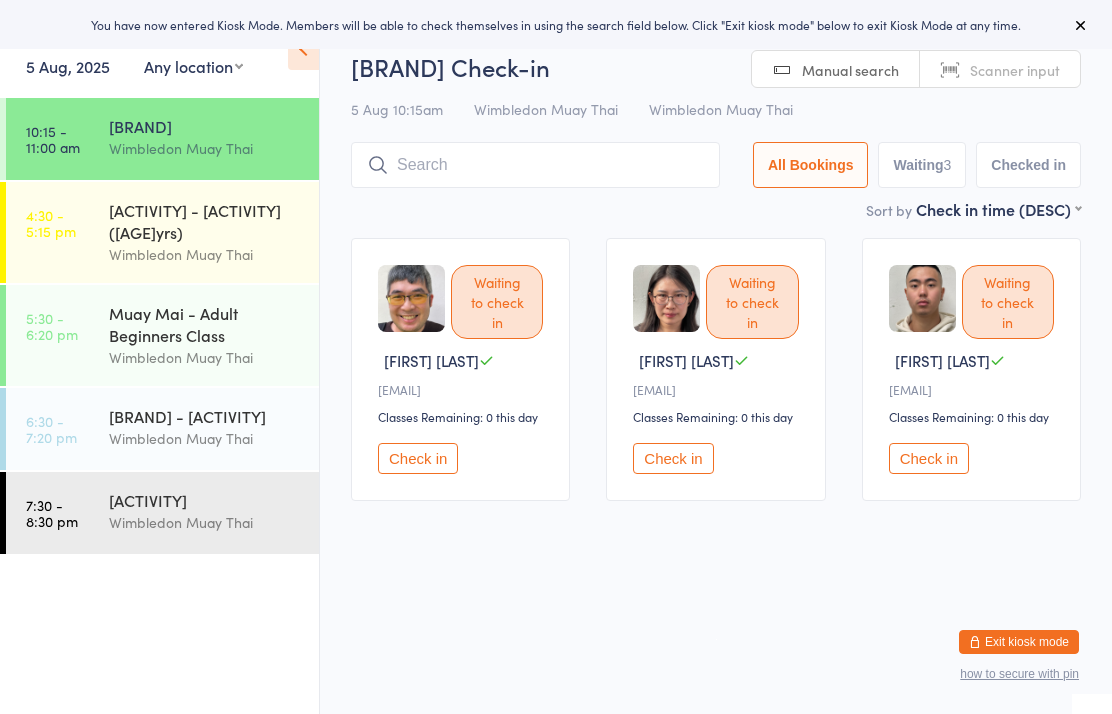 scroll, scrollTop: 0, scrollLeft: 0, axis: both 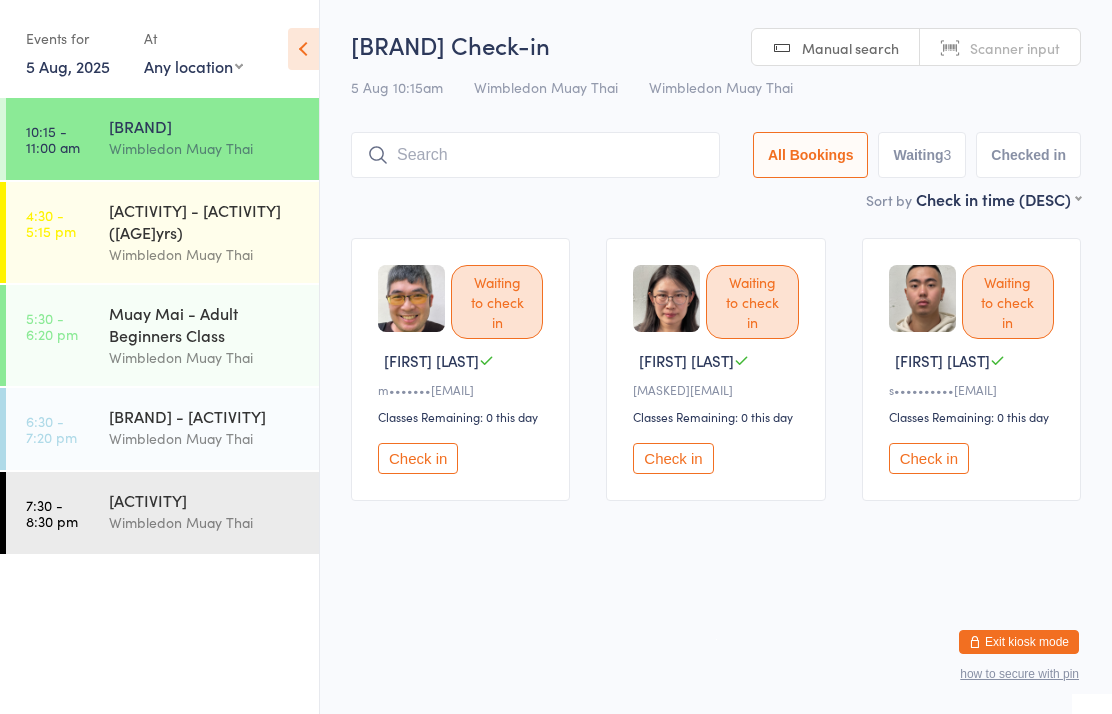 click at bounding box center [535, 155] 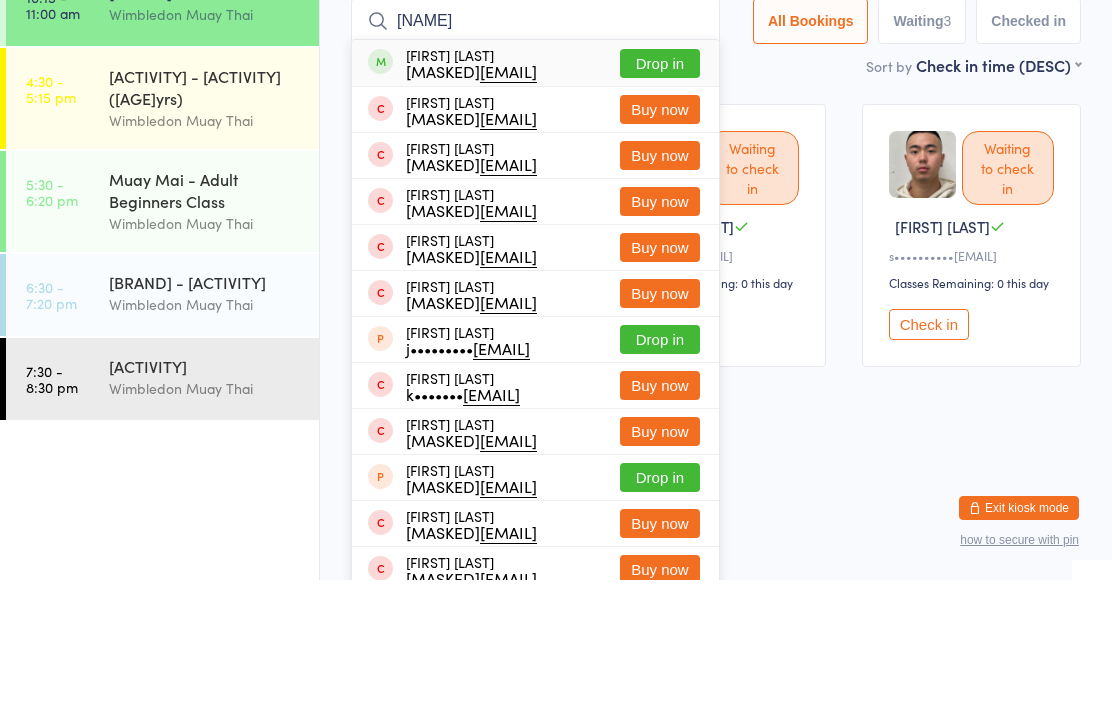 type on "Linc" 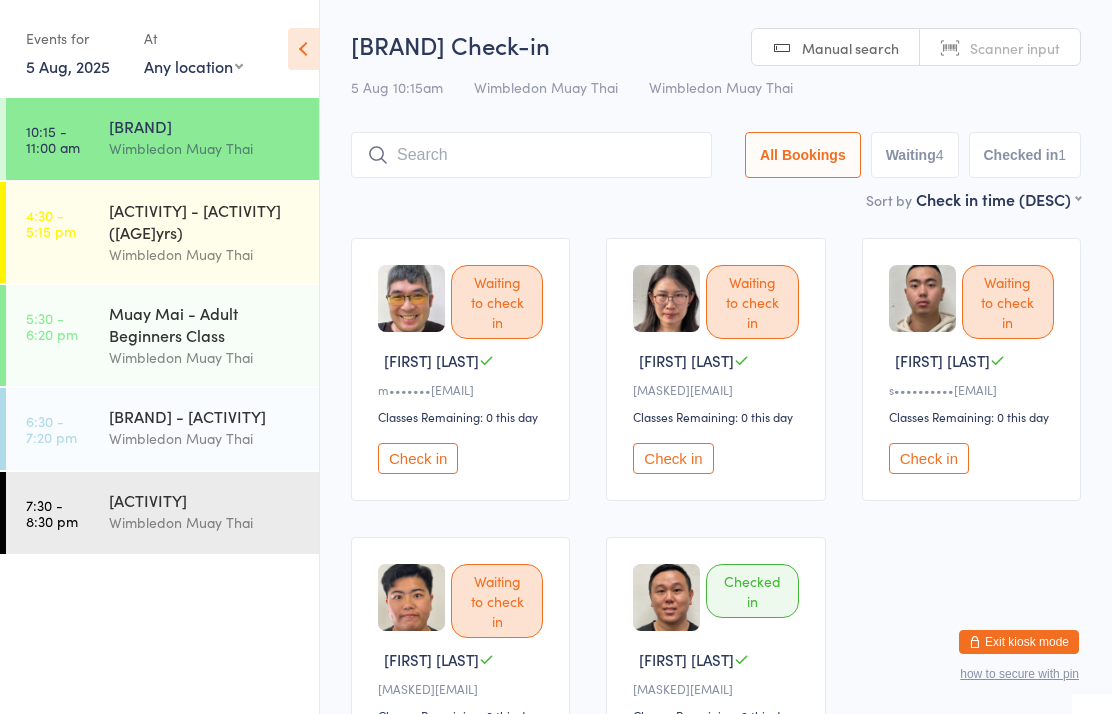 click on "Check in" at bounding box center [929, 458] 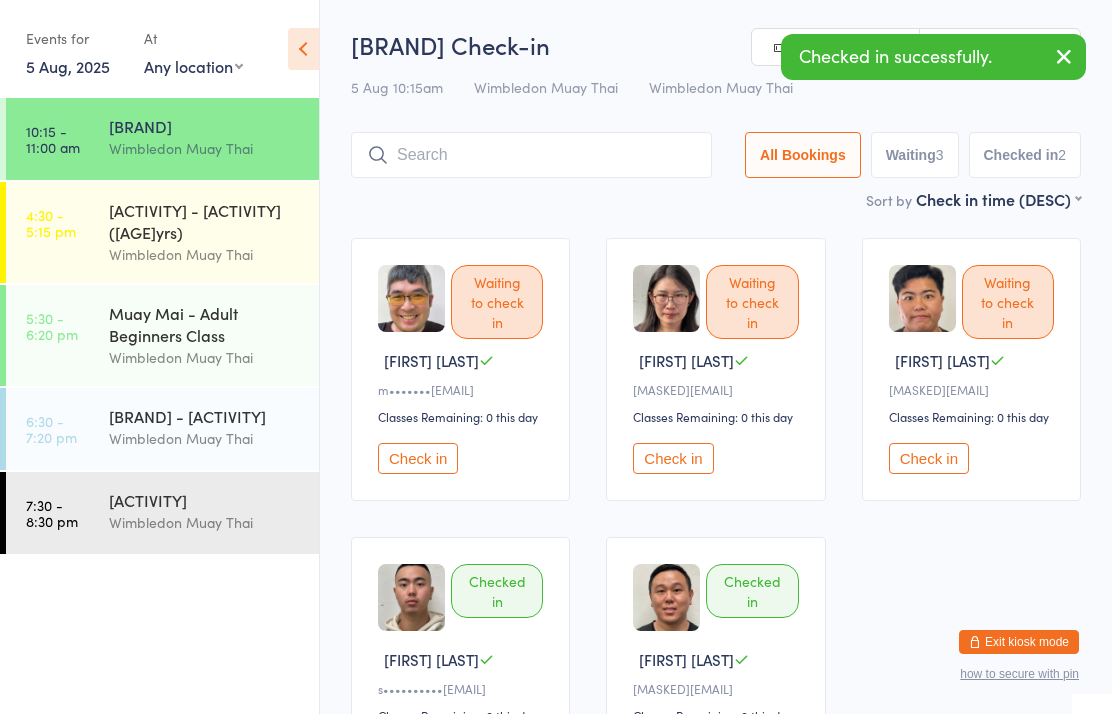 click at bounding box center (531, 155) 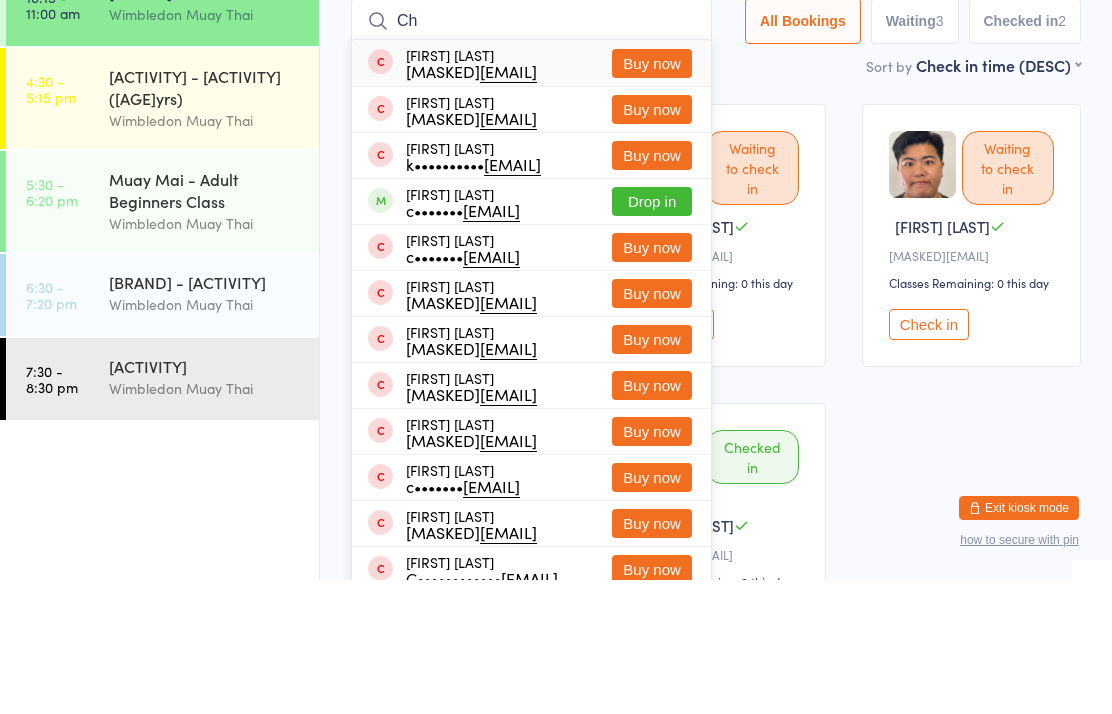 type on "Ch" 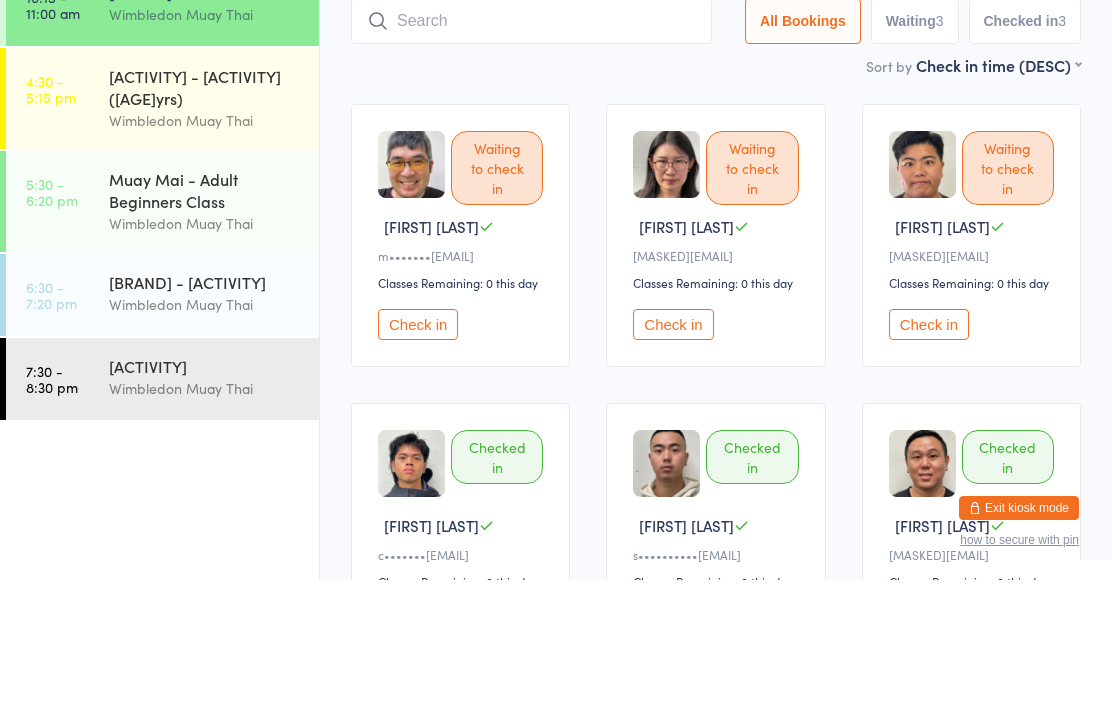 click on "Waiting to check in Joe D  m••••••• u@gmail.com Classes Remaining: 0 this day   Check in Waiting to check in Iris Q  i•••• 7@hotmail.com Classes Remaining: 0 this day   Check in Waiting to check in Vivian Y  y••••••••••• 0@gmail.com Classes Remaining: 0 this day   Check in Checked in Chad C  c••••••• s@gmail.com Classes Remaining: 0 this day   Undo checkin Checked in Peter S  s•••••••••• 4@gmail.com Classes Remaining: 0 this day   Undo checkin Checked in Lincoln L  l•••••••••••• l@gmail.com Classes Remaining: 0 this day   Undo checkin" at bounding box center (716, 519) 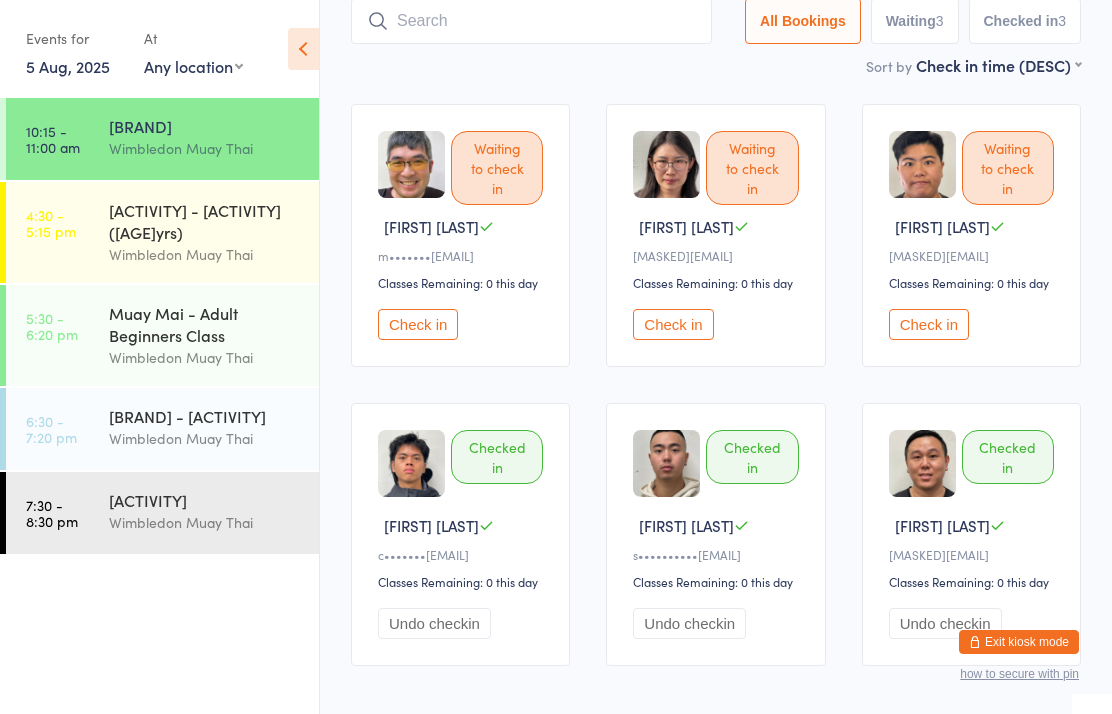 click at bounding box center (531, 21) 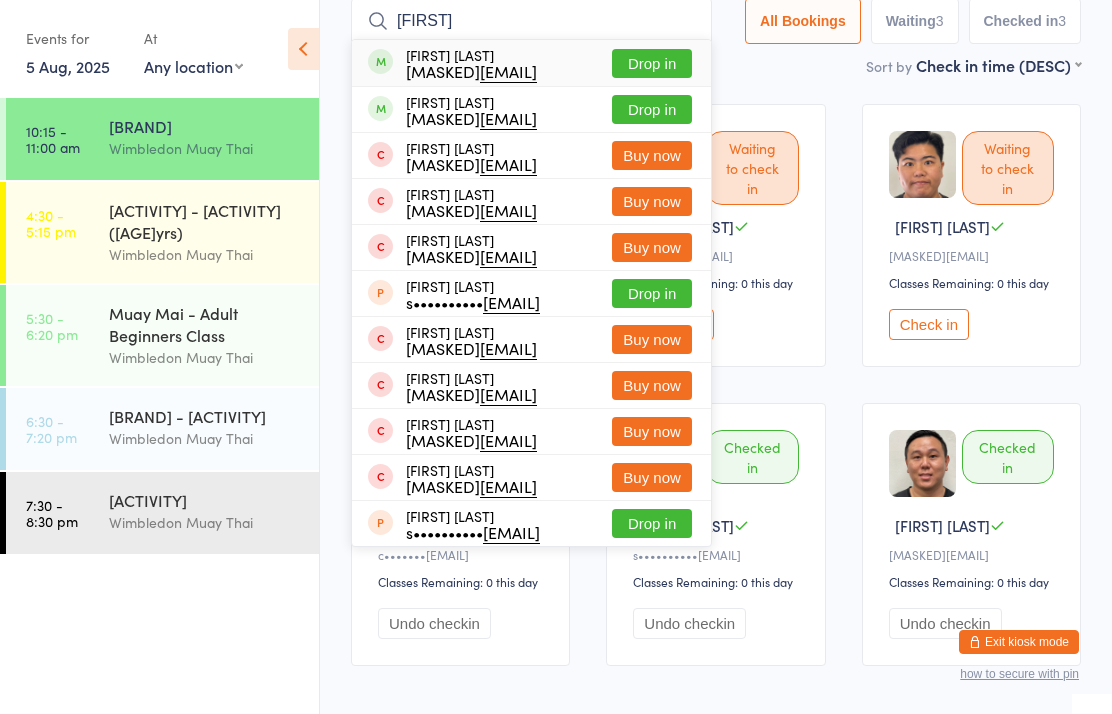 type on "Vili" 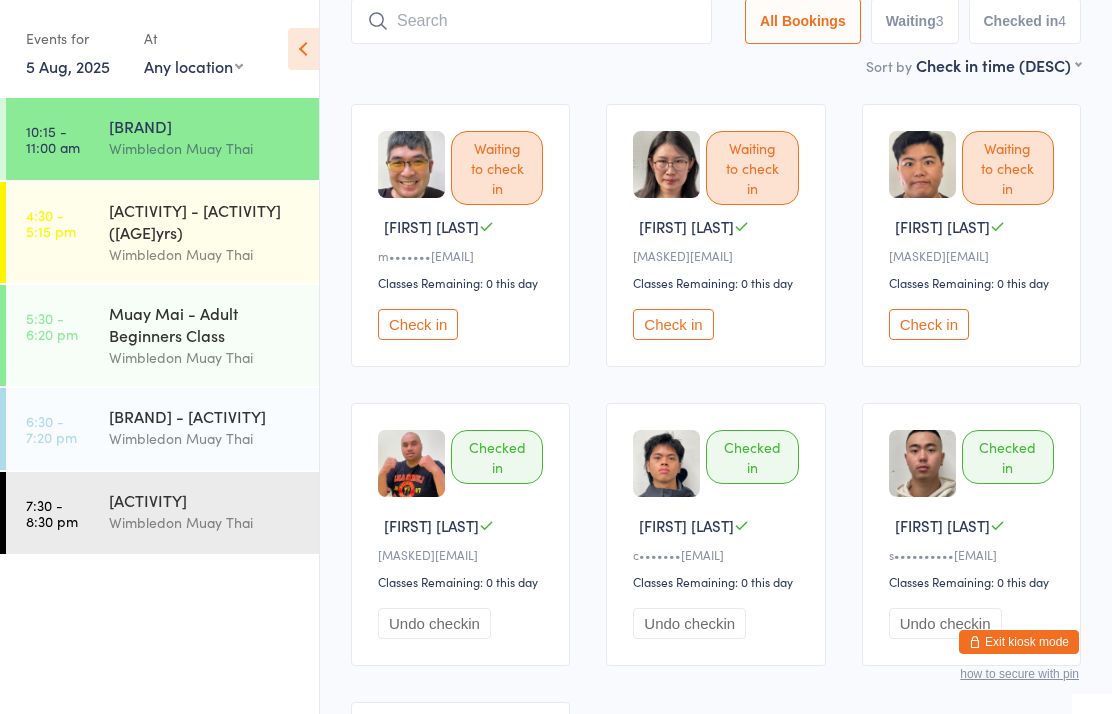 click on "Check in" at bounding box center (418, 324) 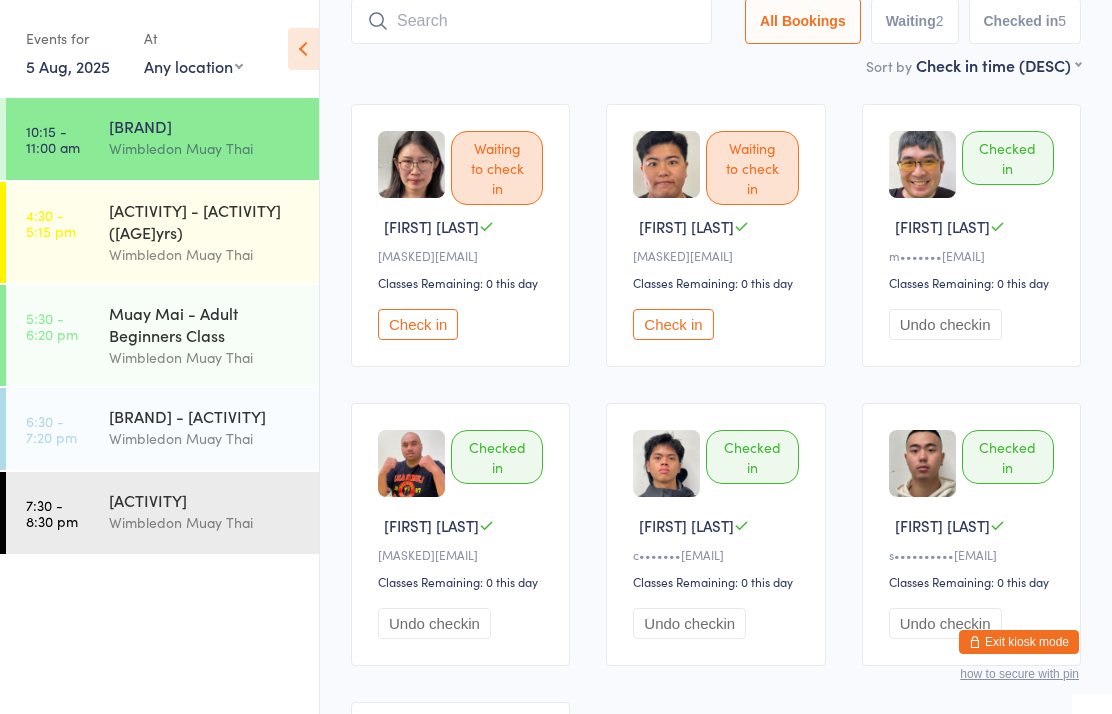 click at bounding box center [531, 21] 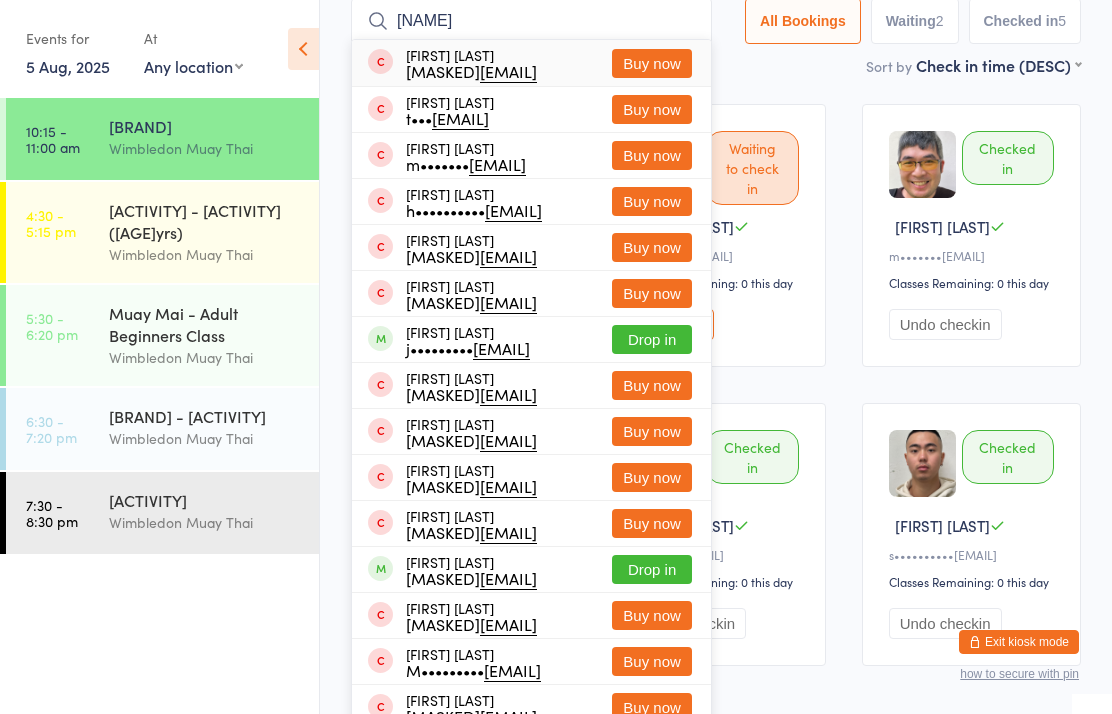 type on "Mateja" 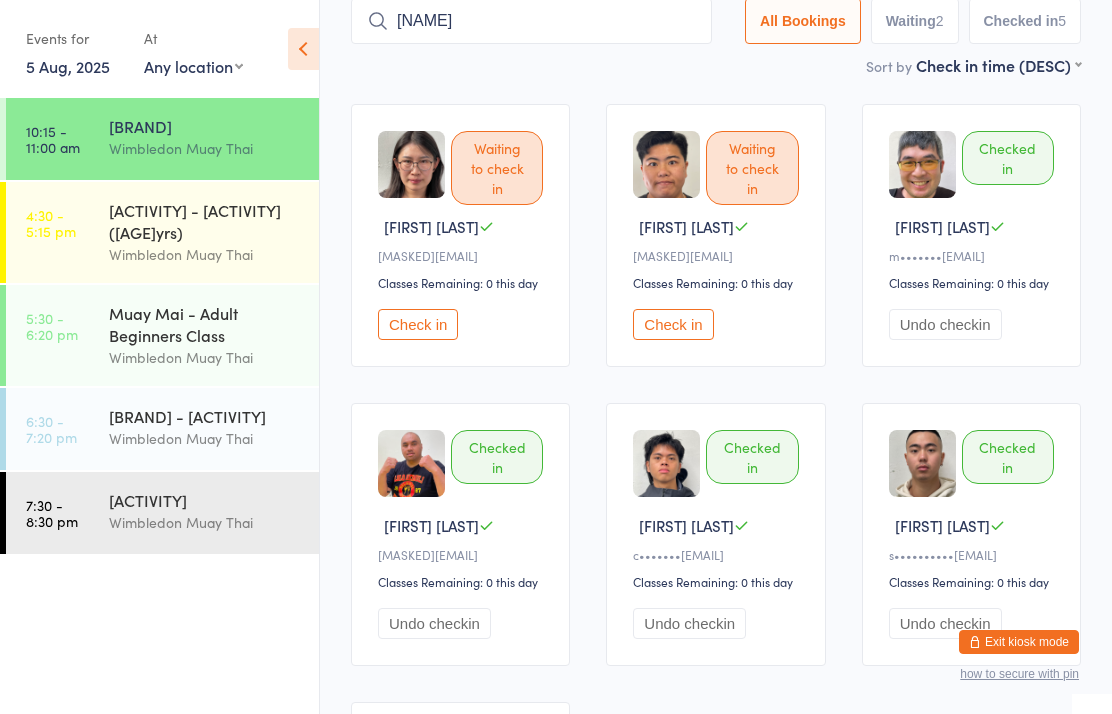 type 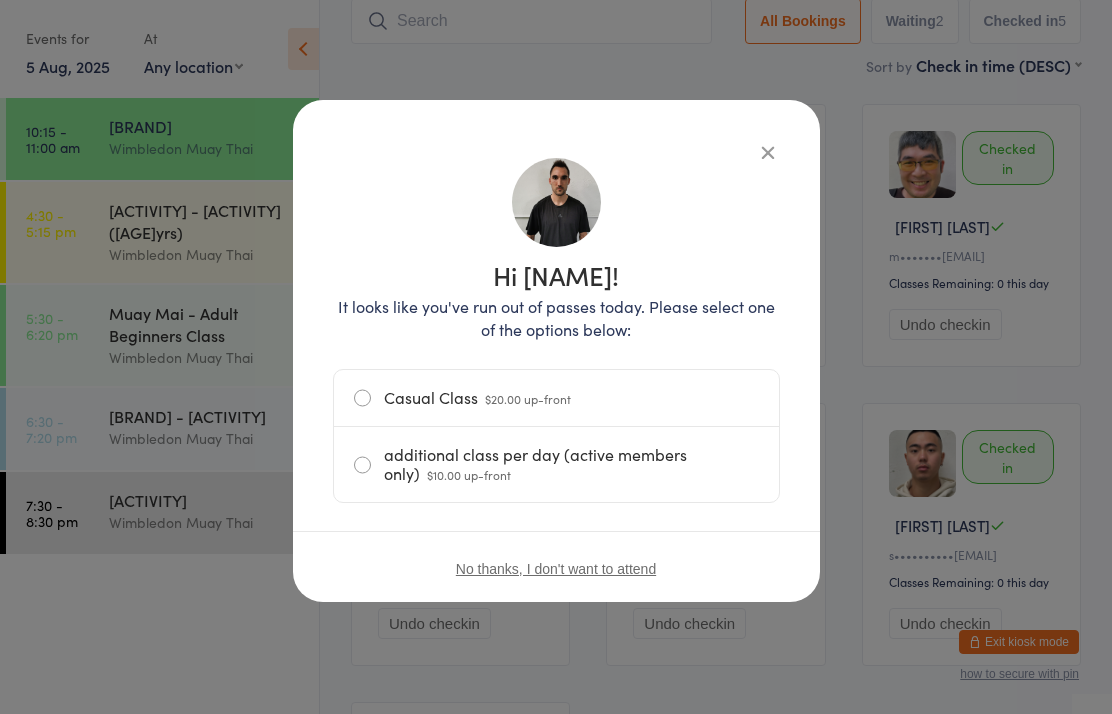 click on "$20.00 up-front" at bounding box center (528, 398) 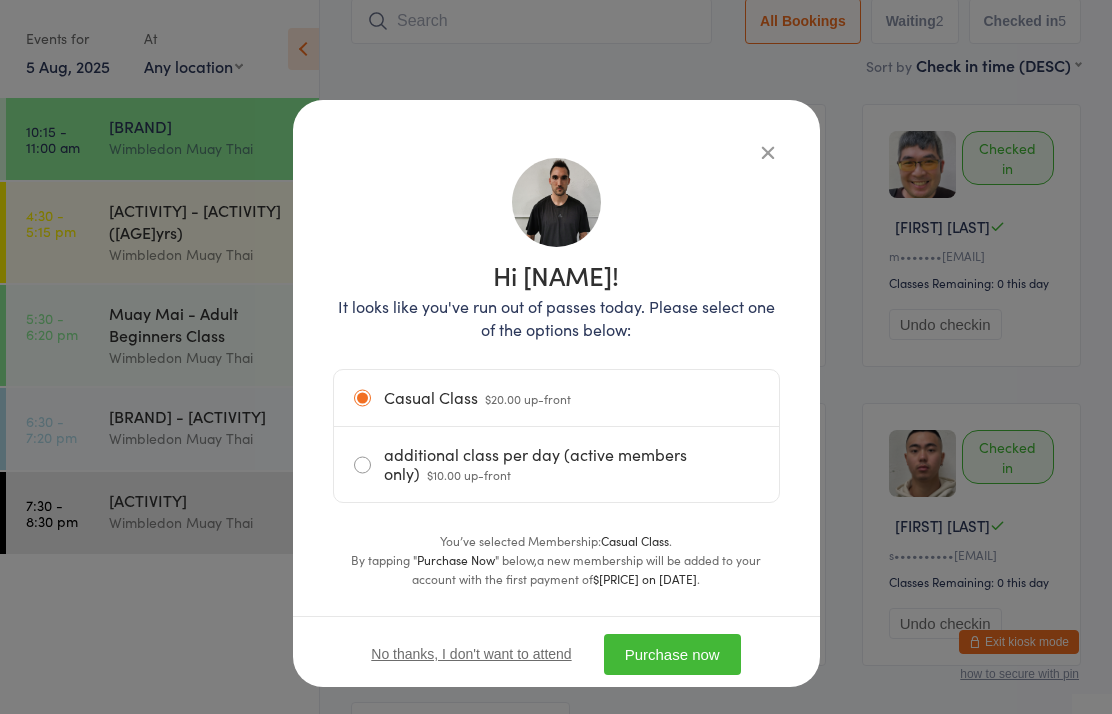 click on "Purchase now" at bounding box center [672, 654] 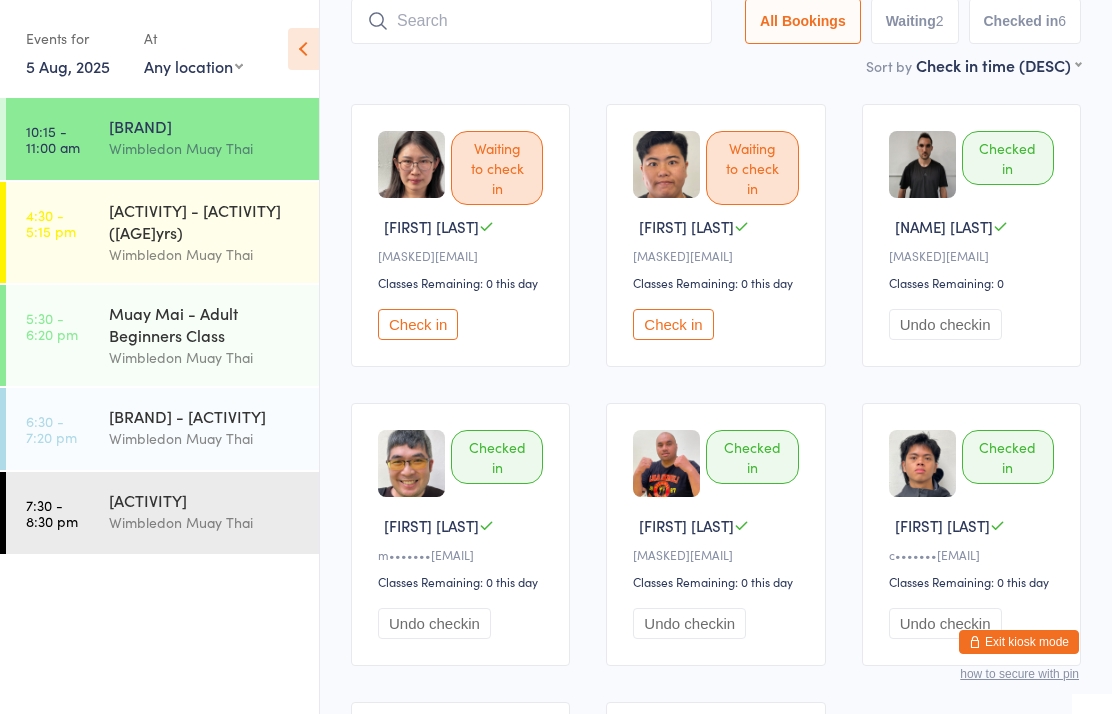click on "Muay Mai Xpress" at bounding box center [205, 126] 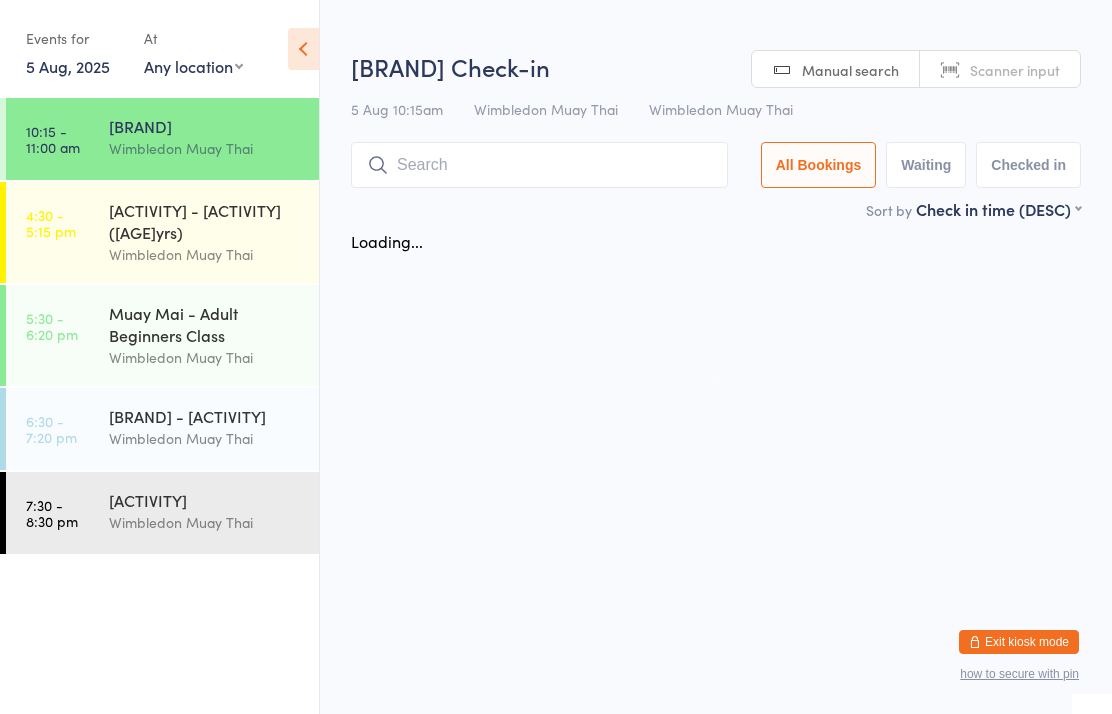 scroll, scrollTop: 0, scrollLeft: 0, axis: both 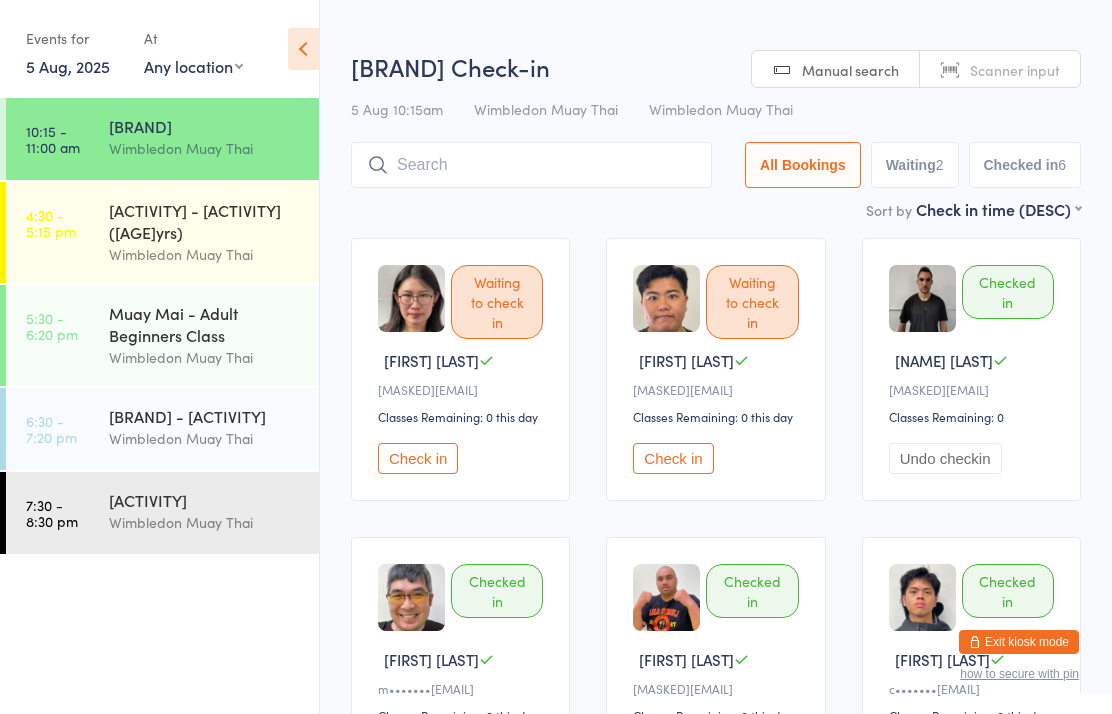 click at bounding box center [531, 165] 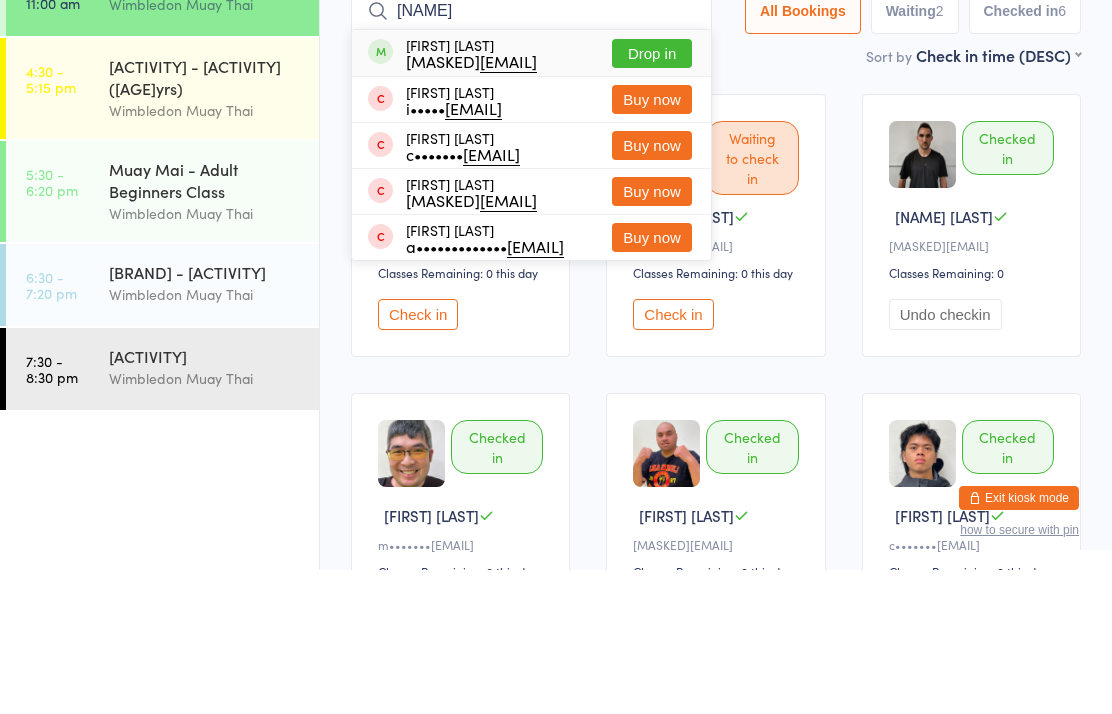 type on "Youkh" 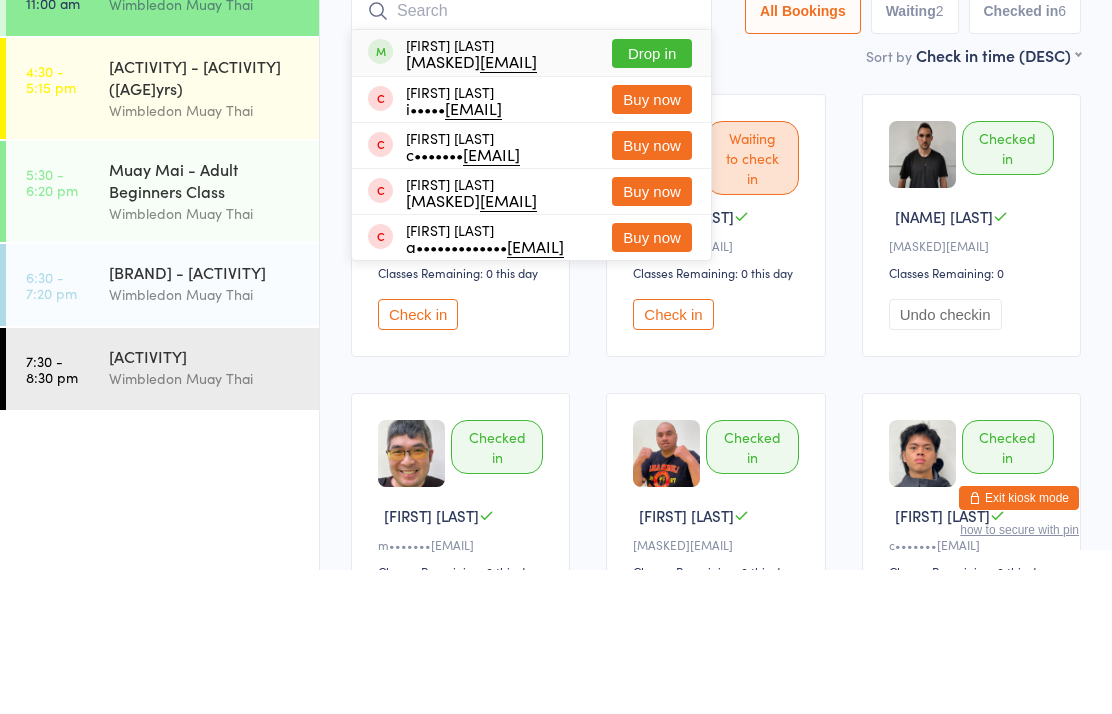 scroll, scrollTop: 144, scrollLeft: 0, axis: vertical 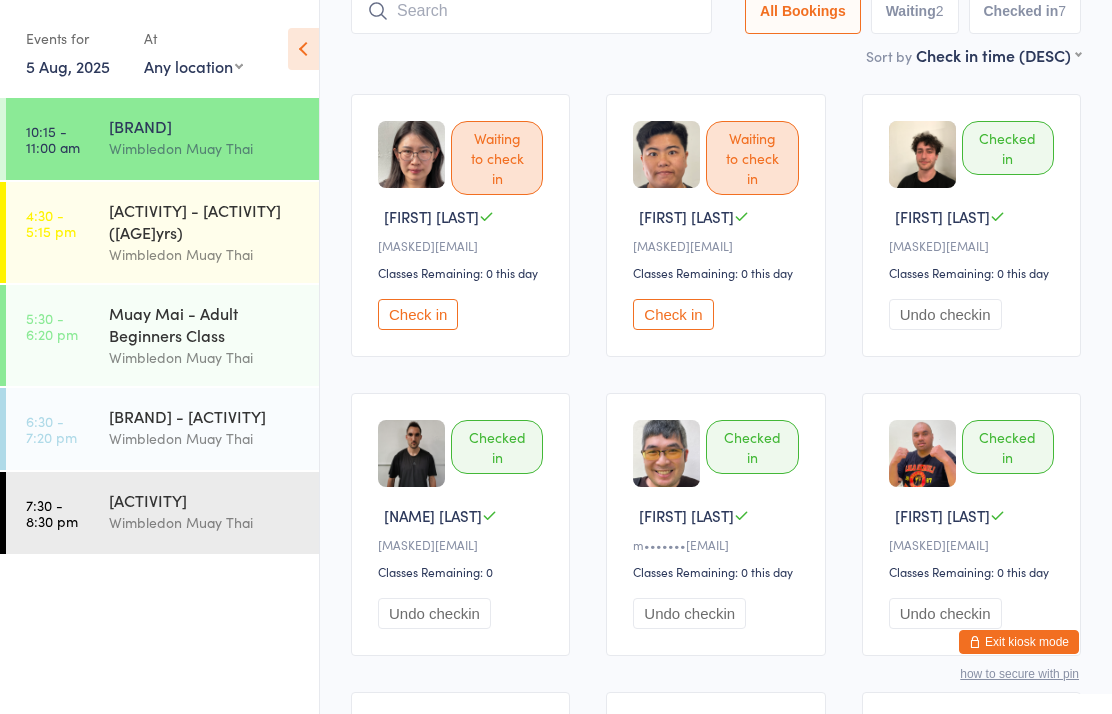 click on "Muay Mai Xpress" at bounding box center (205, 126) 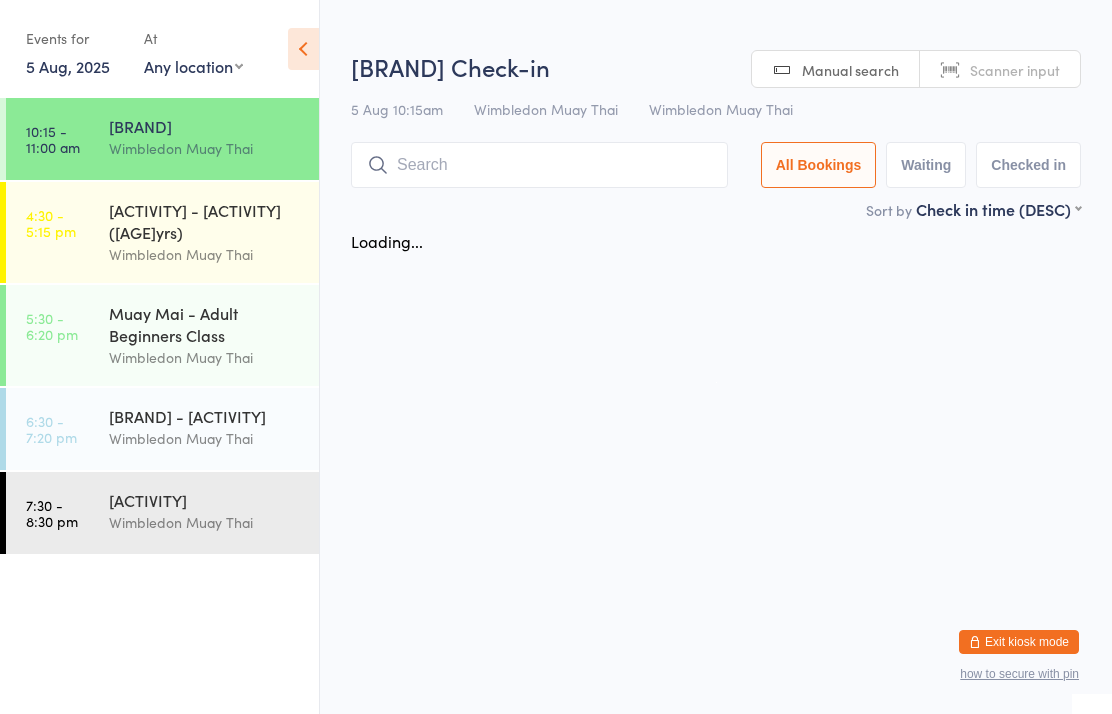 scroll, scrollTop: 0, scrollLeft: 0, axis: both 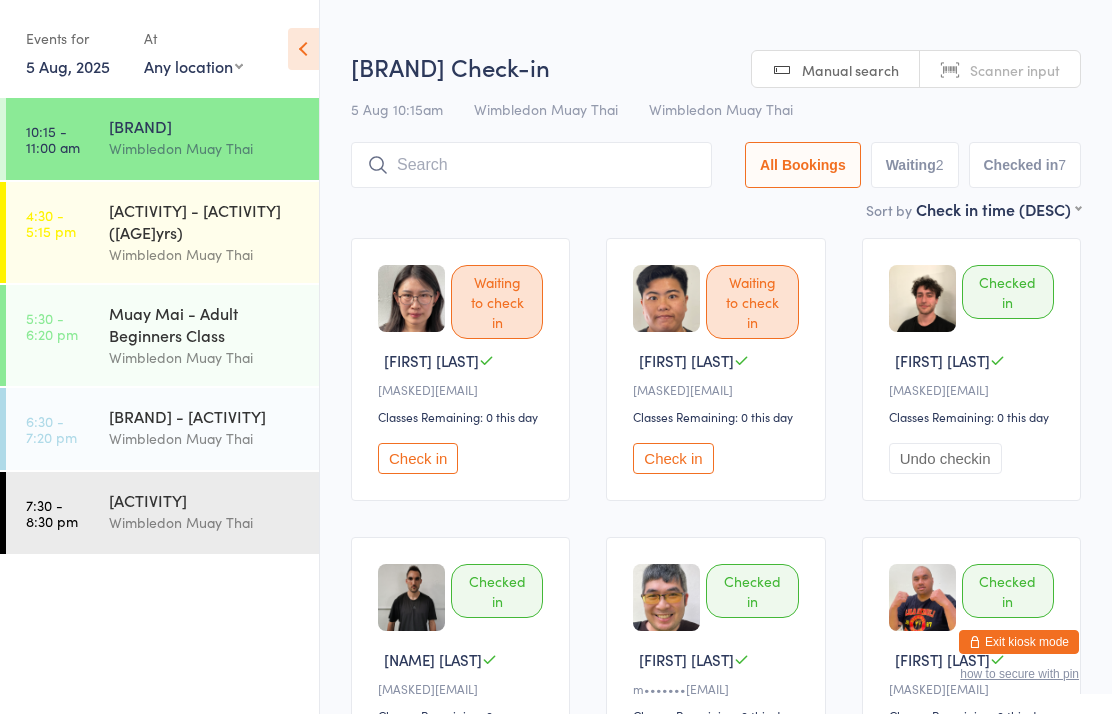 click on "10:15 - 11:00 am Muay Mai Xpress Wimbledon Muay Thai" at bounding box center [162, 139] 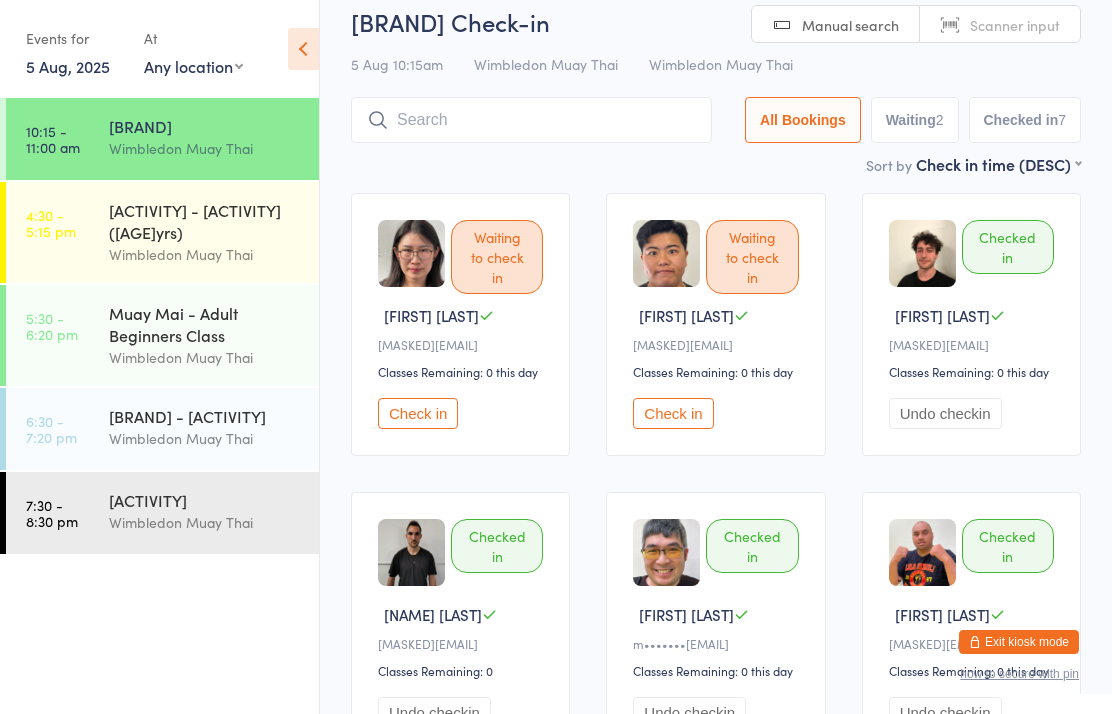 scroll, scrollTop: 0, scrollLeft: 0, axis: both 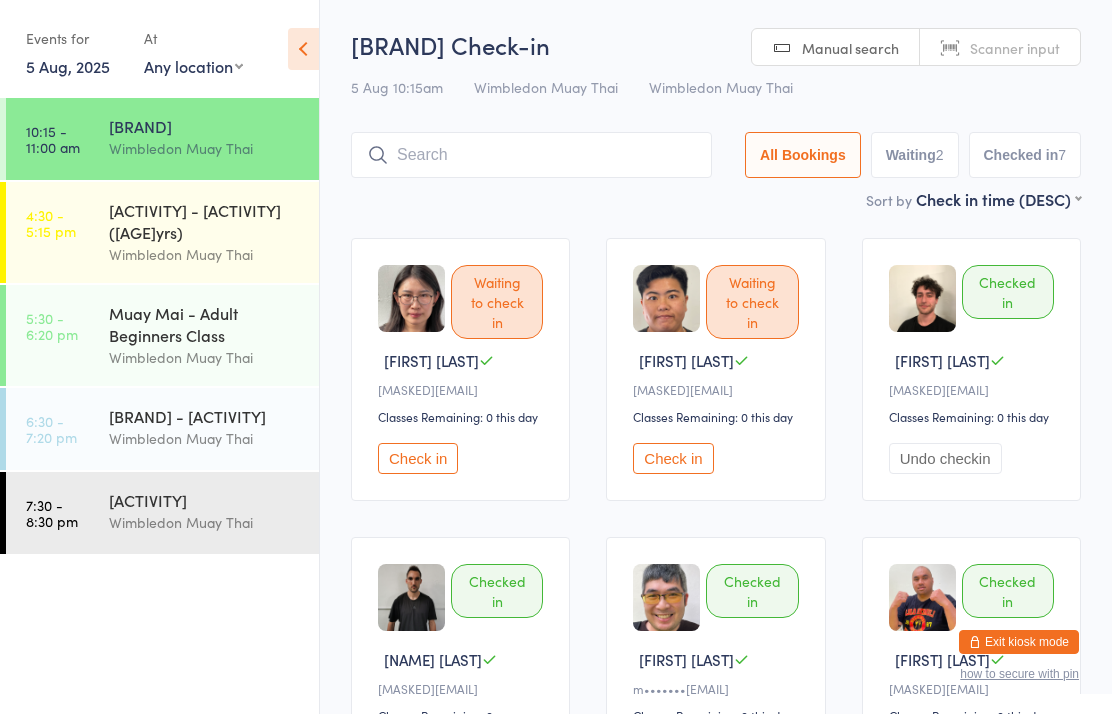 click on "Muay Mai Xpress Check-in 5 Aug 10:15am  Wimbledon Muay Thai  Wimbledon Muay Thai  Manual search Scanner input All Bookings Waiting  2 Checked in  7" at bounding box center (716, 108) 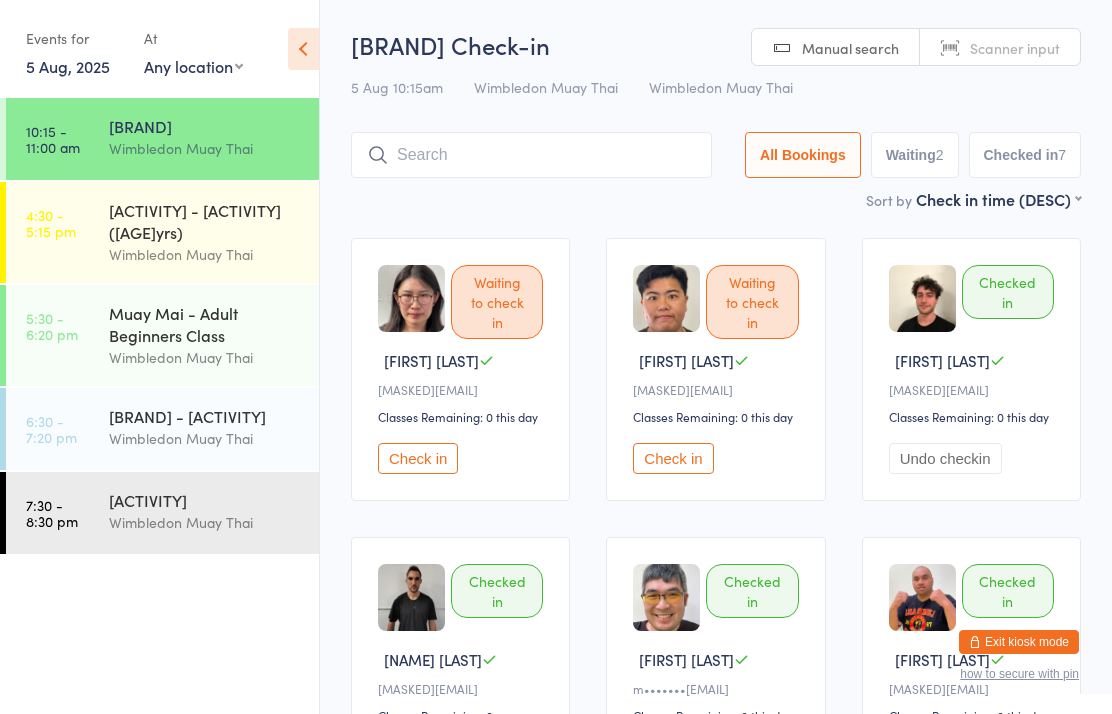 click at bounding box center [531, 155] 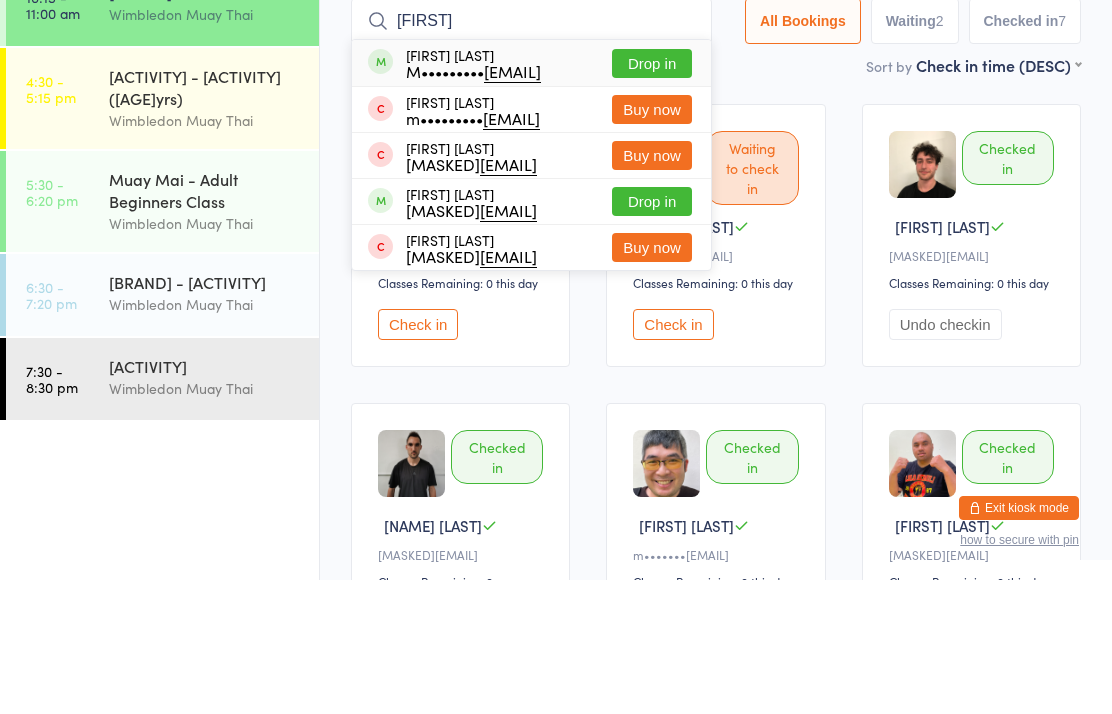 type on "Mose" 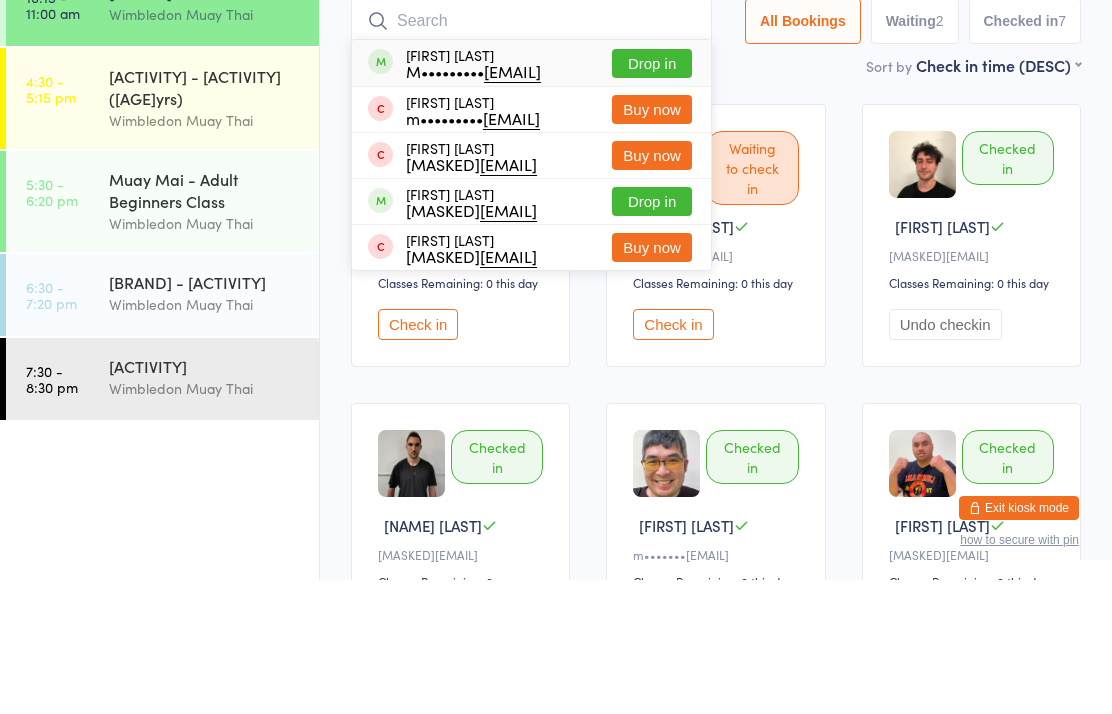 scroll, scrollTop: 134, scrollLeft: 0, axis: vertical 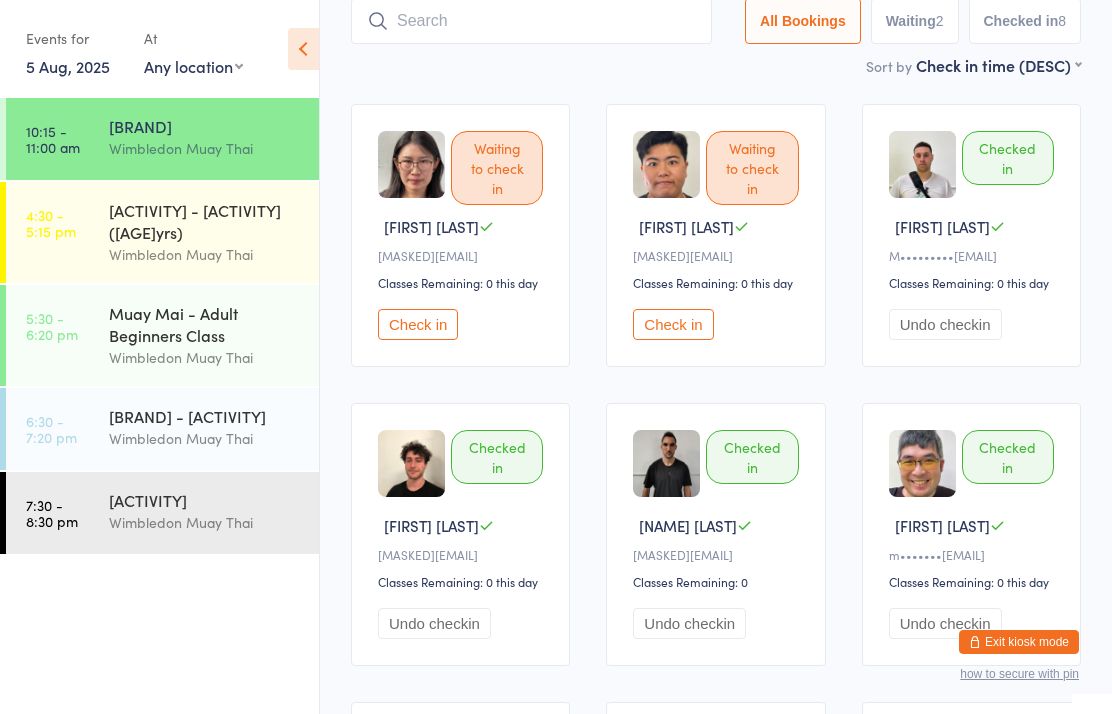 click on "Check in" at bounding box center (673, 324) 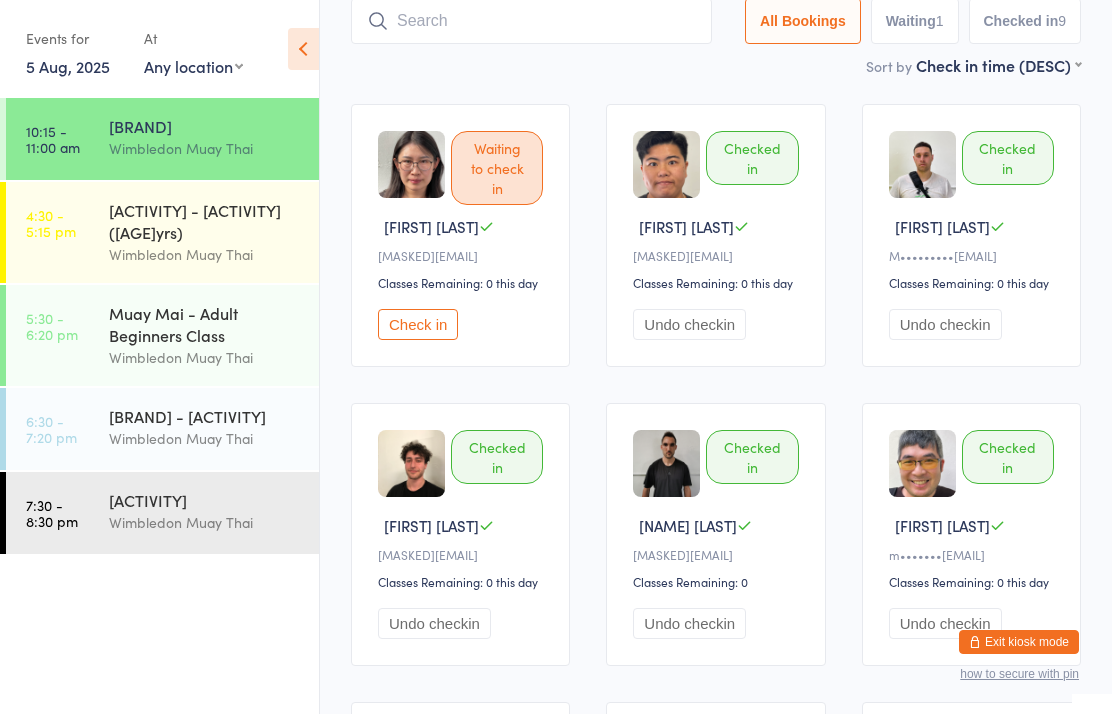 click on "Check in" at bounding box center (418, 324) 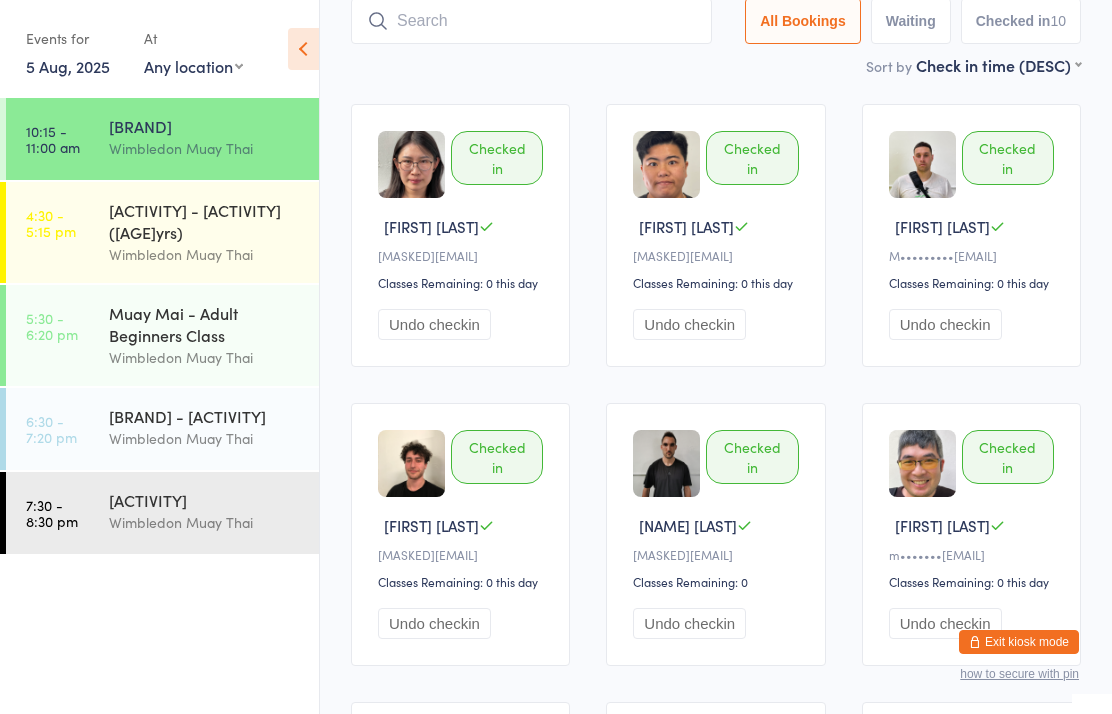 click on "10:15 - 11:00 am" at bounding box center (53, 139) 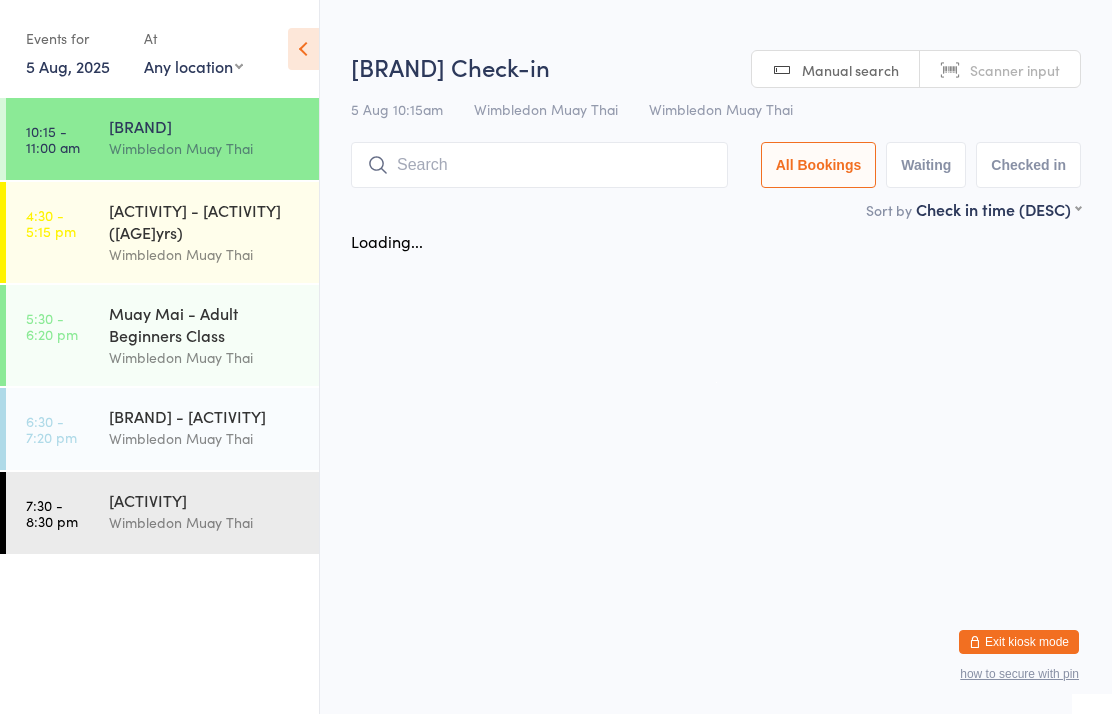 scroll, scrollTop: 0, scrollLeft: 0, axis: both 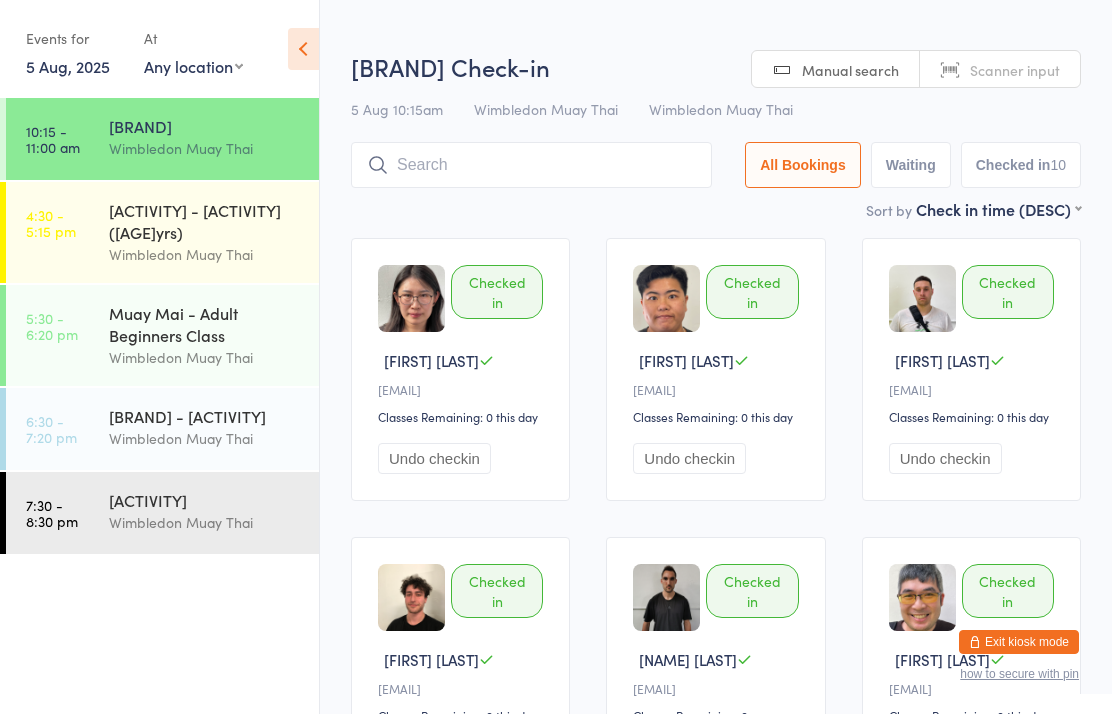 click on "Muay Dek - Kids Class (10-15yrs)" at bounding box center (205, 221) 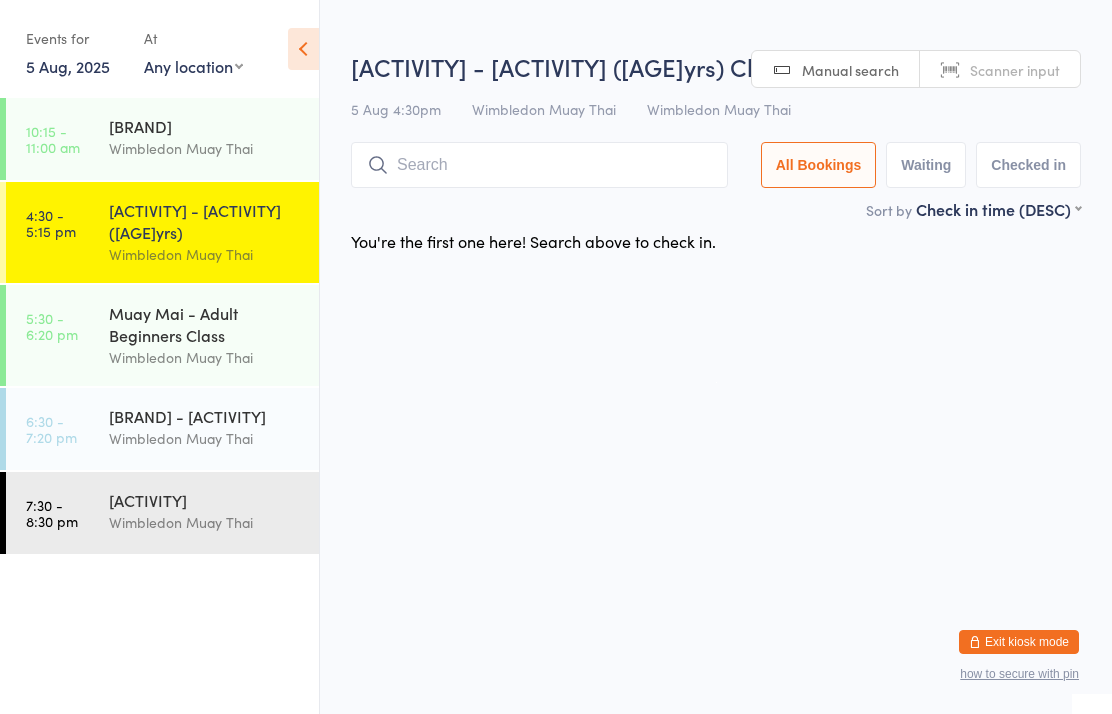 click on "10:15 - 11:00 am Muay Mai Xpress Wimbledon Muay Thai" at bounding box center (162, 139) 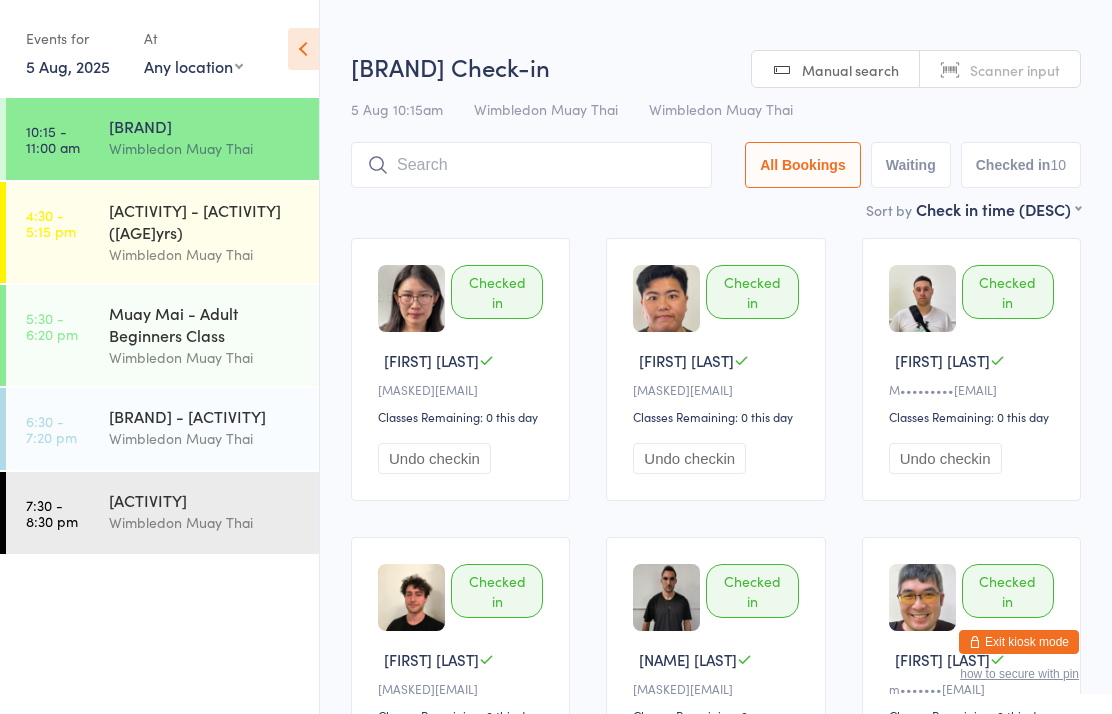 click on "Muay Mai - Adult Beginners Class" at bounding box center (205, 324) 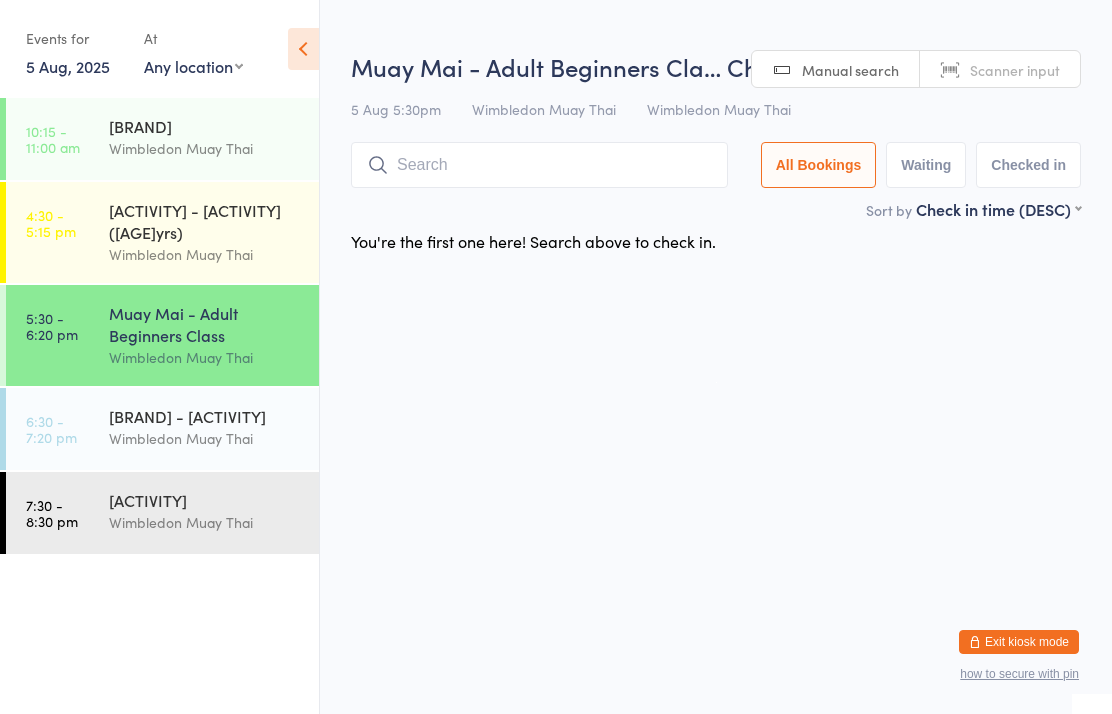 click on "6:30 - 7:20 pm Muay Siam - Fitness Class Wimbledon Muay Thai" at bounding box center [162, 429] 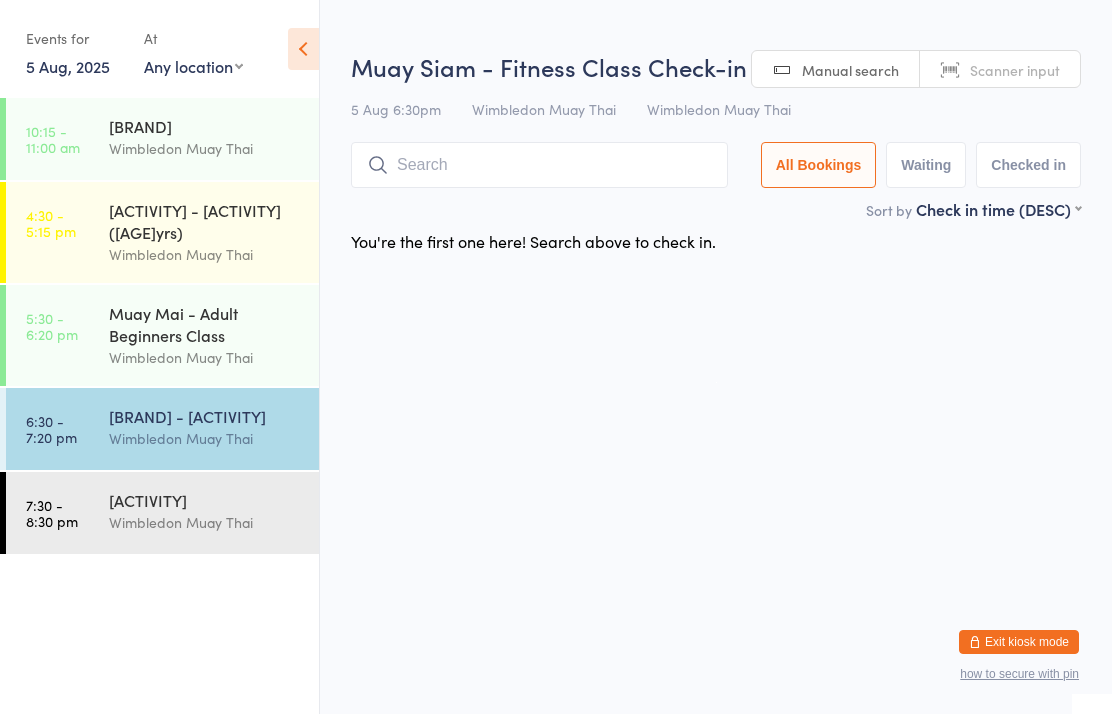 click on "7:30 - 8:30 pm" at bounding box center [52, 513] 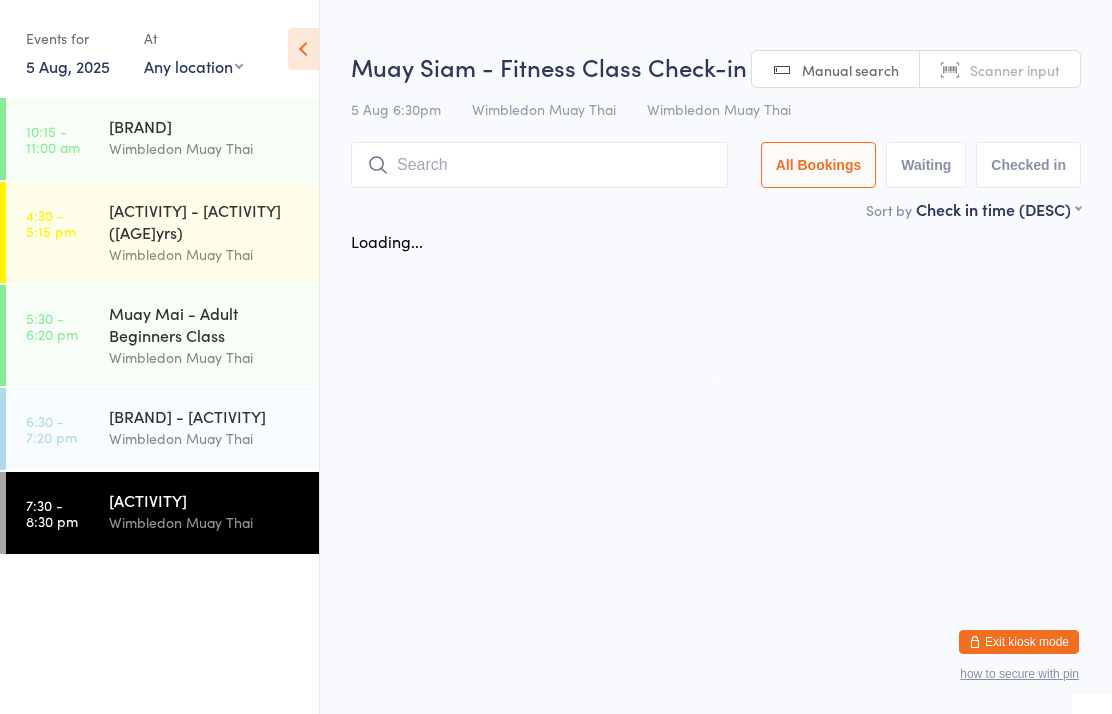 click on "Muay Siam - Fitness Class" at bounding box center [205, 416] 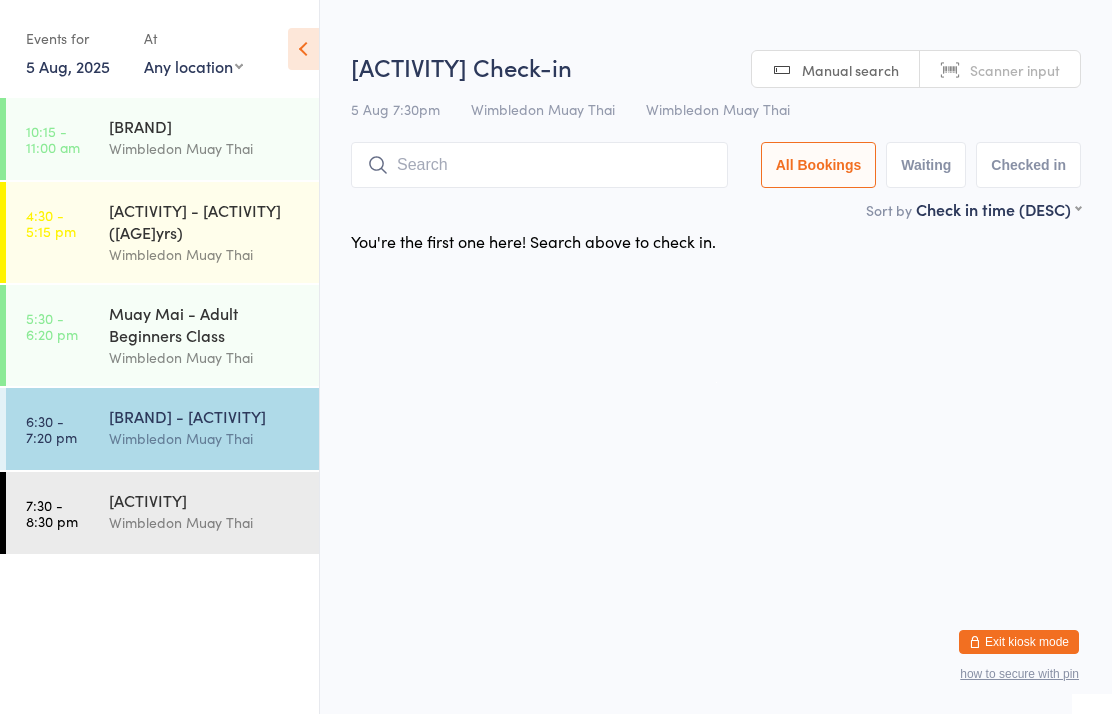 click on "Muay Mai - Adult Beginners Class" at bounding box center [205, 324] 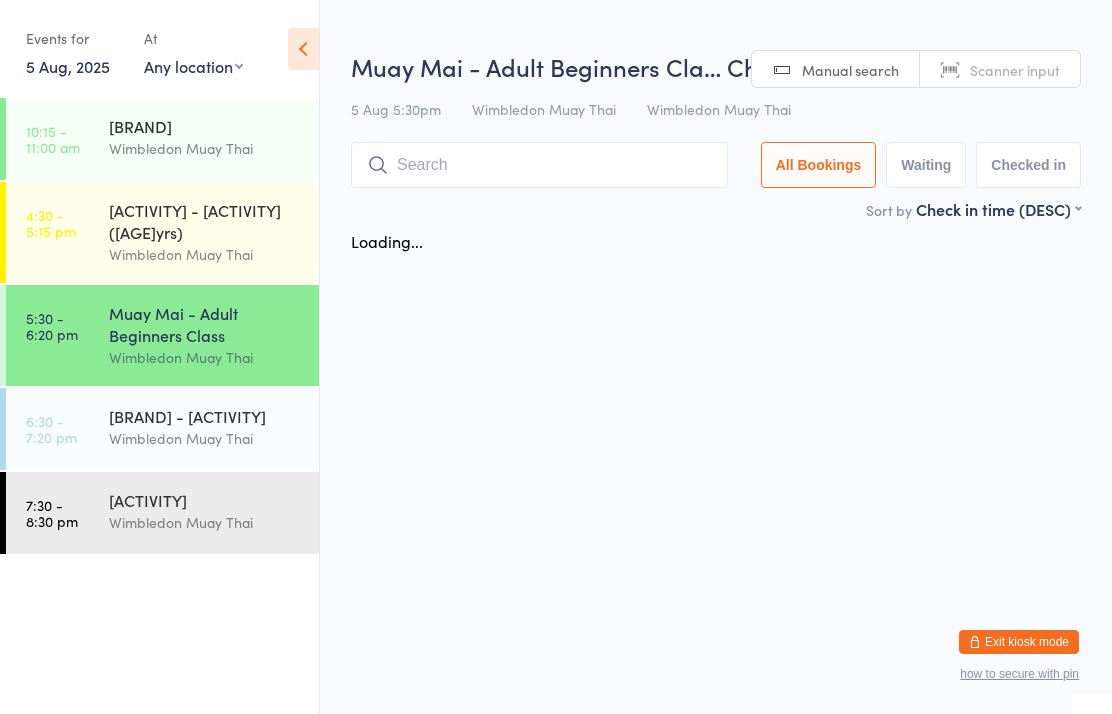 click on "4:30 - 5:15 pm Muay Dek - Kids Class (10-15yrs) Wimbledon Muay Thai" at bounding box center [162, 232] 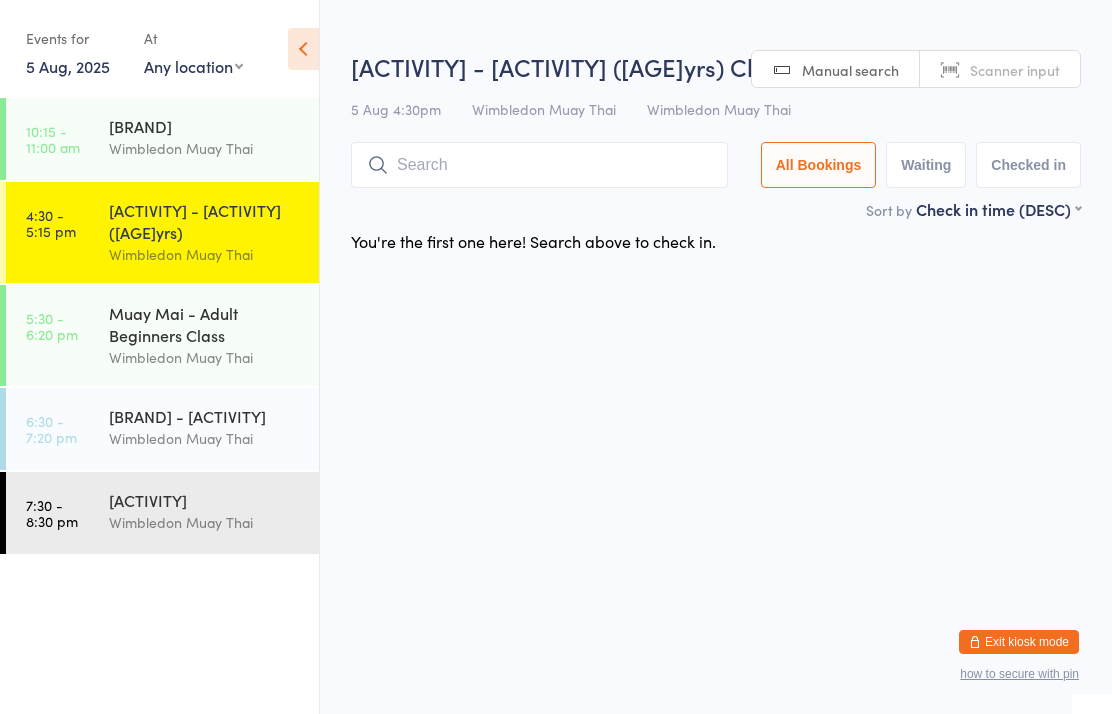 click on "10:15 - 11:00 am Muay Mai Xpress Wimbledon Muay Thai" at bounding box center (162, 139) 